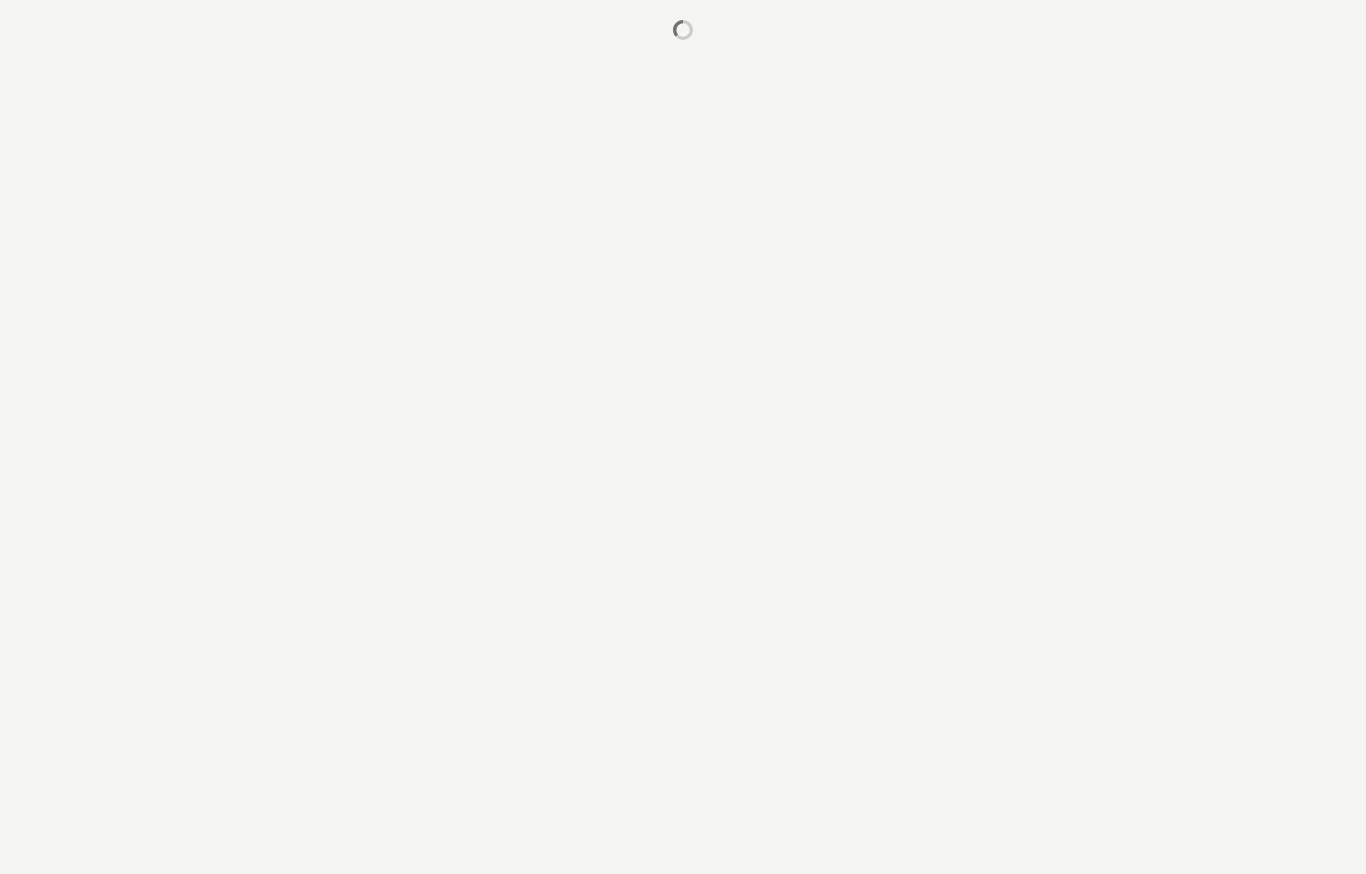 scroll, scrollTop: 0, scrollLeft: 0, axis: both 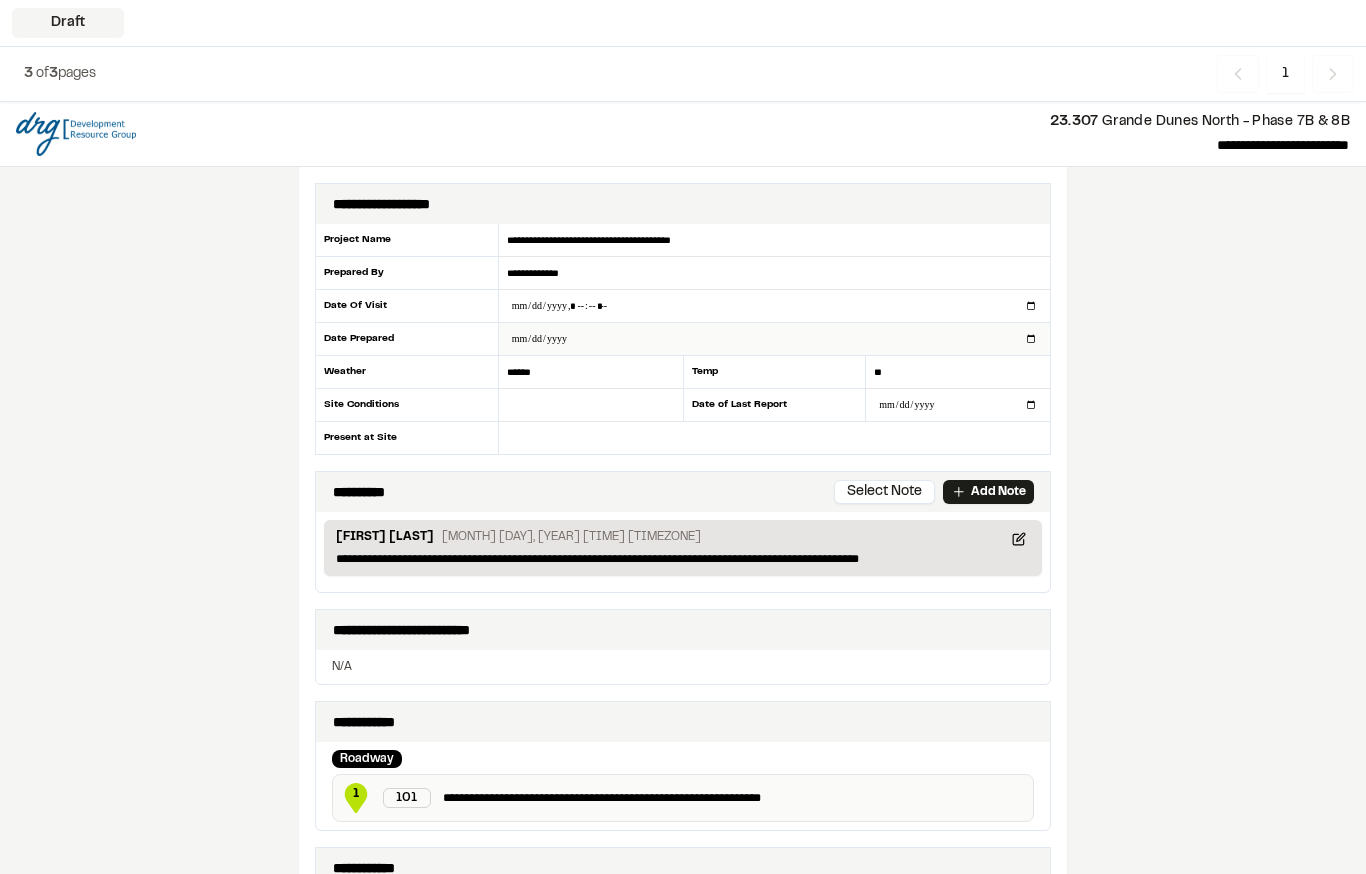 click at bounding box center [774, 339] 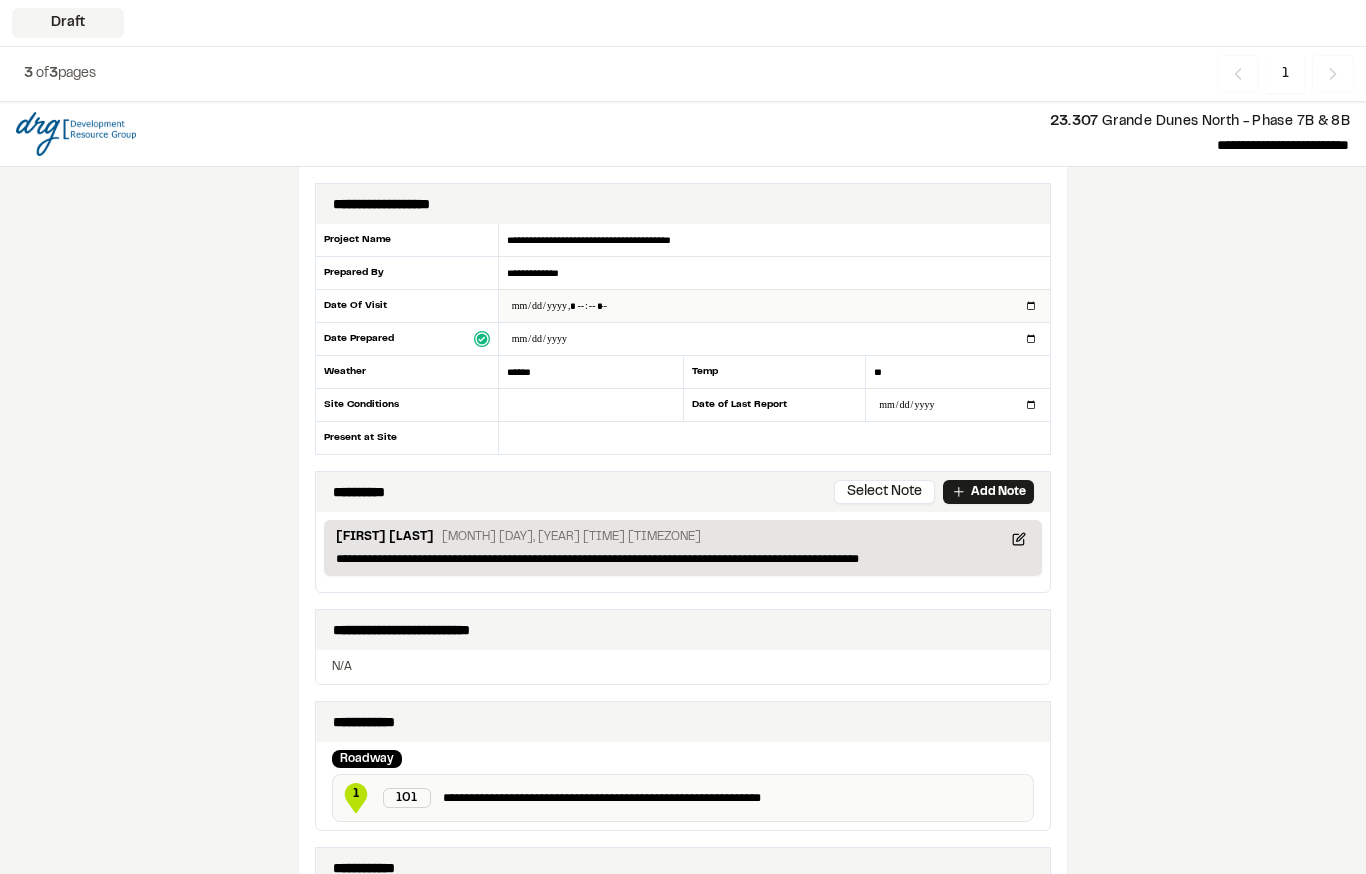 click at bounding box center [774, 306] 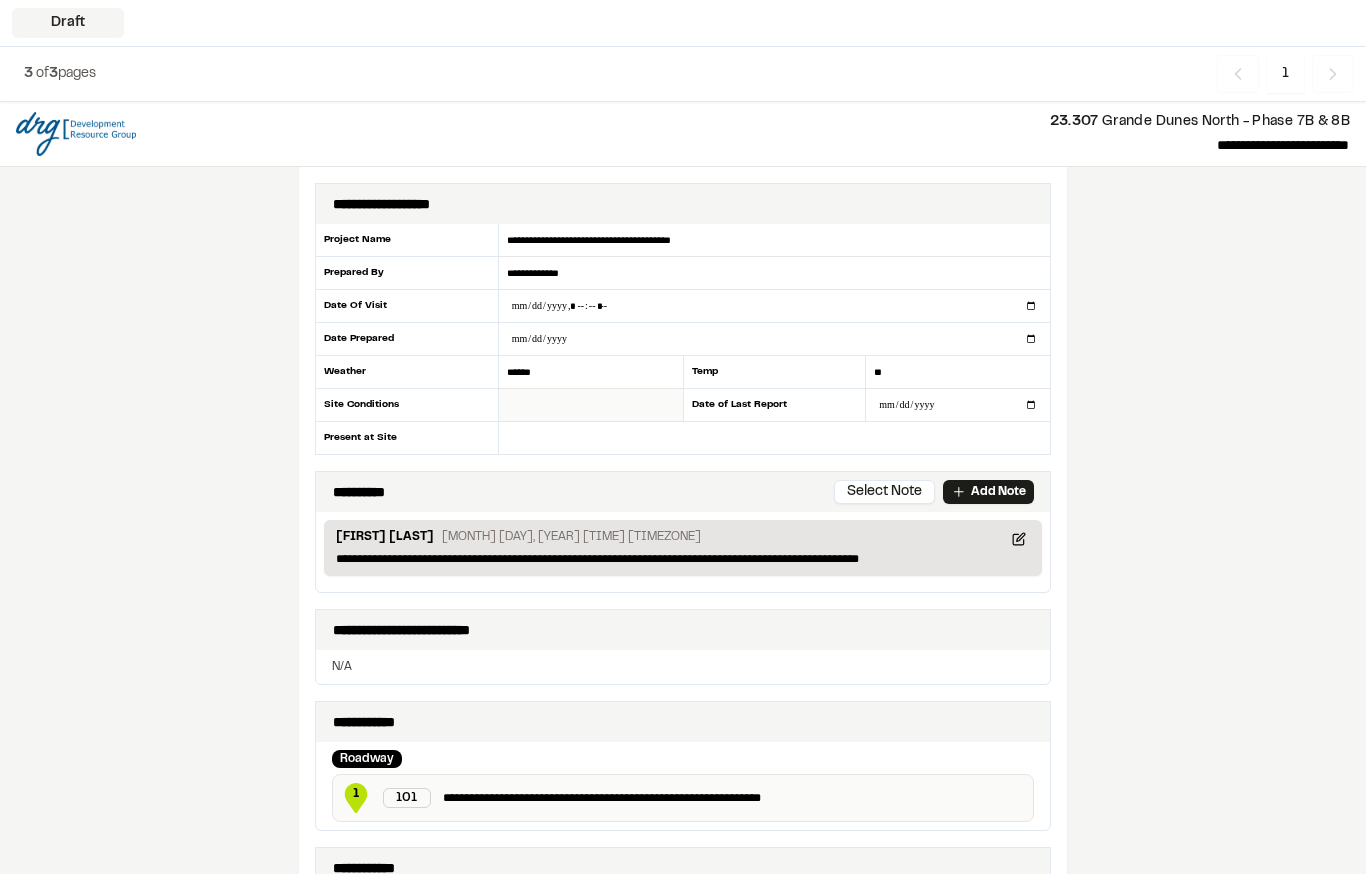 click at bounding box center (591, 405) 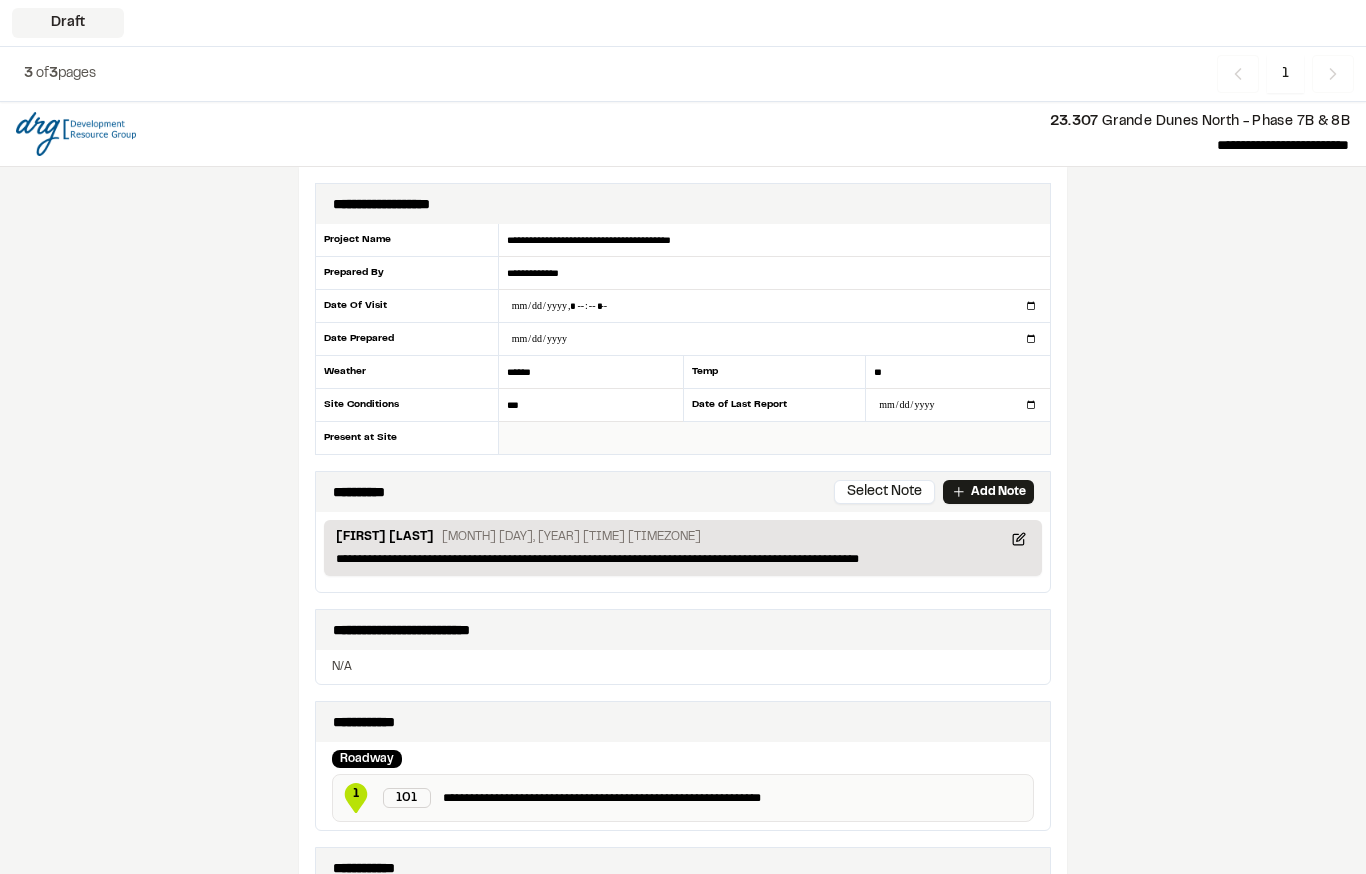 type on "***" 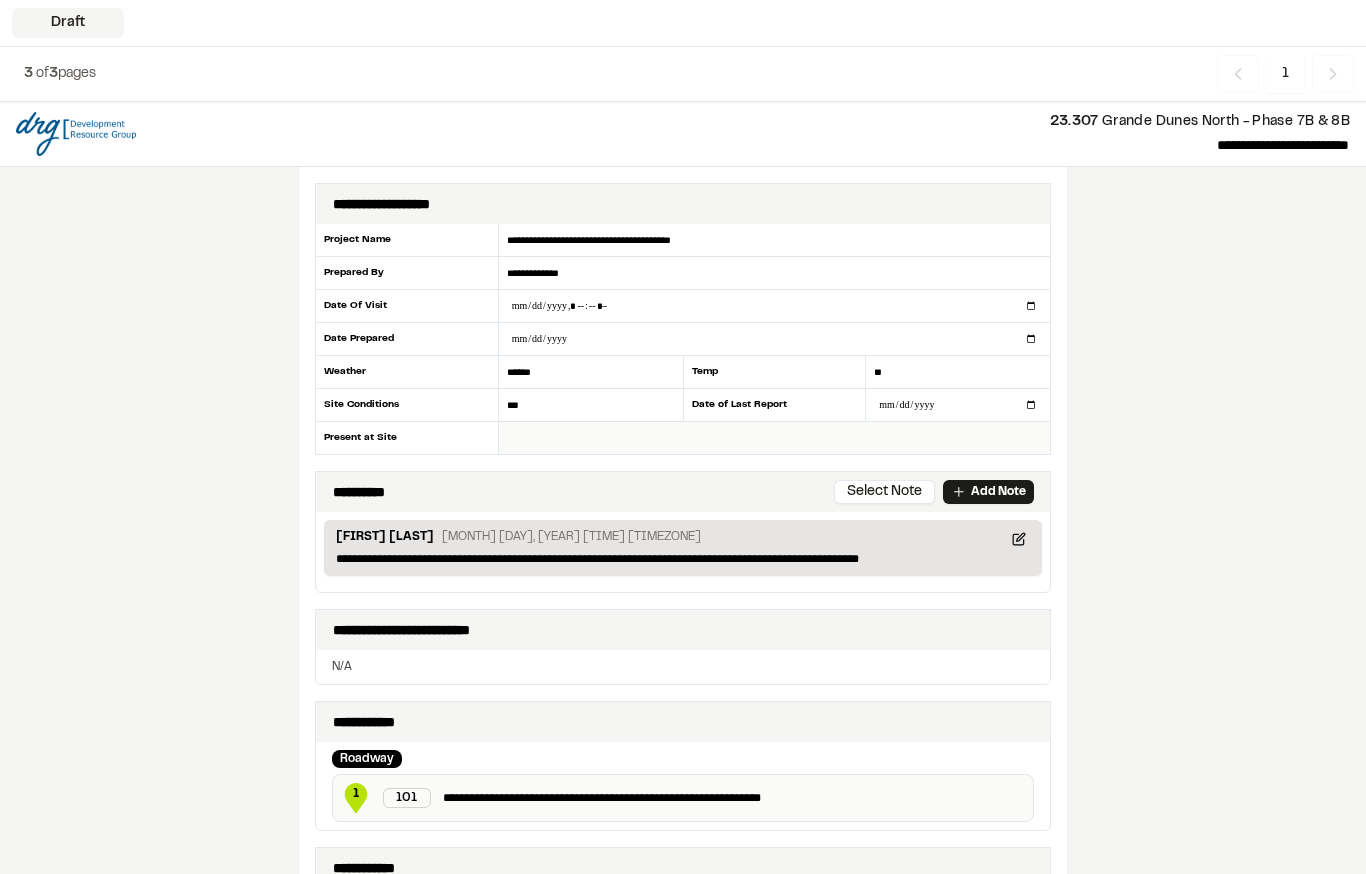 click at bounding box center [774, 438] 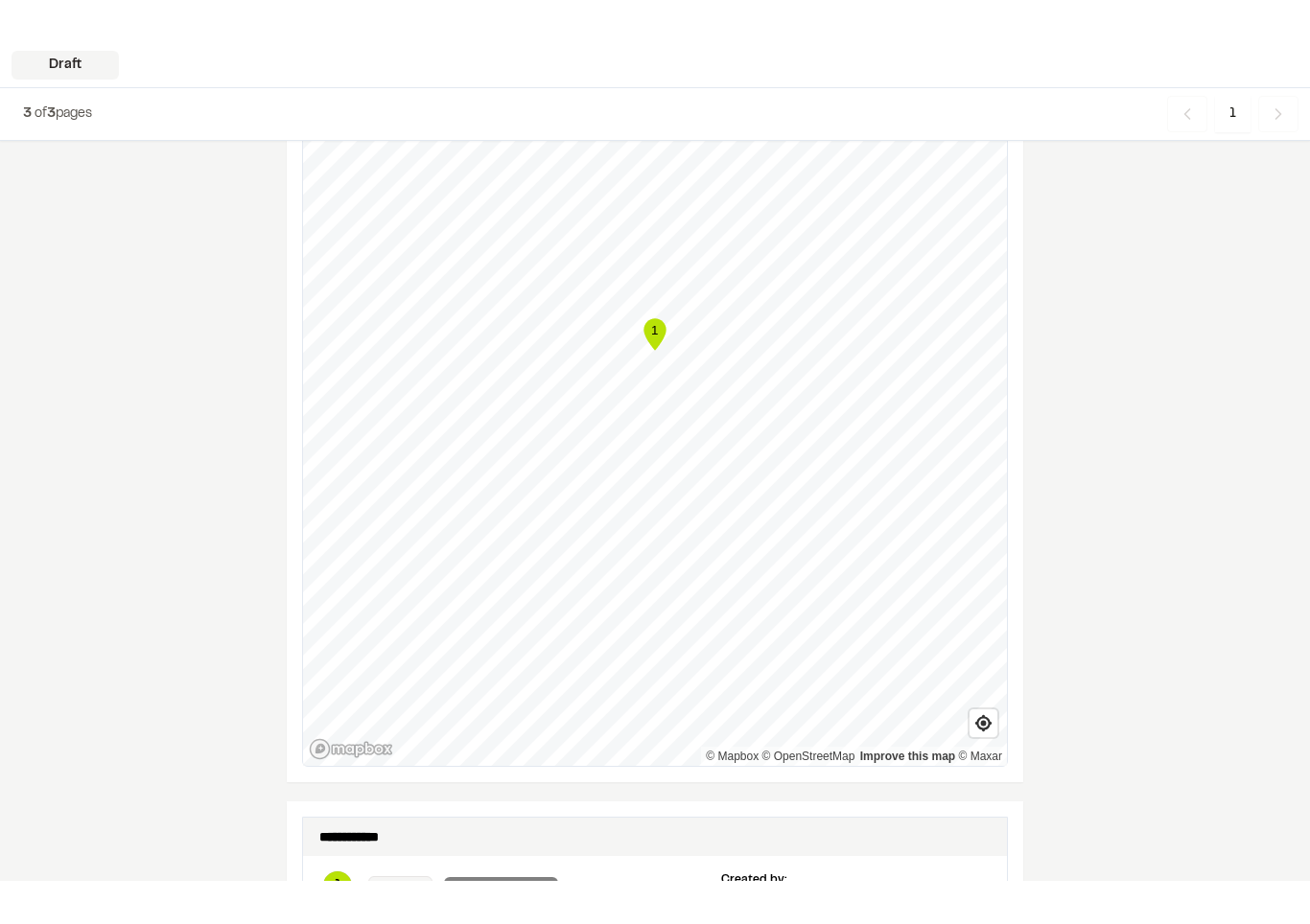 scroll, scrollTop: 1068, scrollLeft: 0, axis: vertical 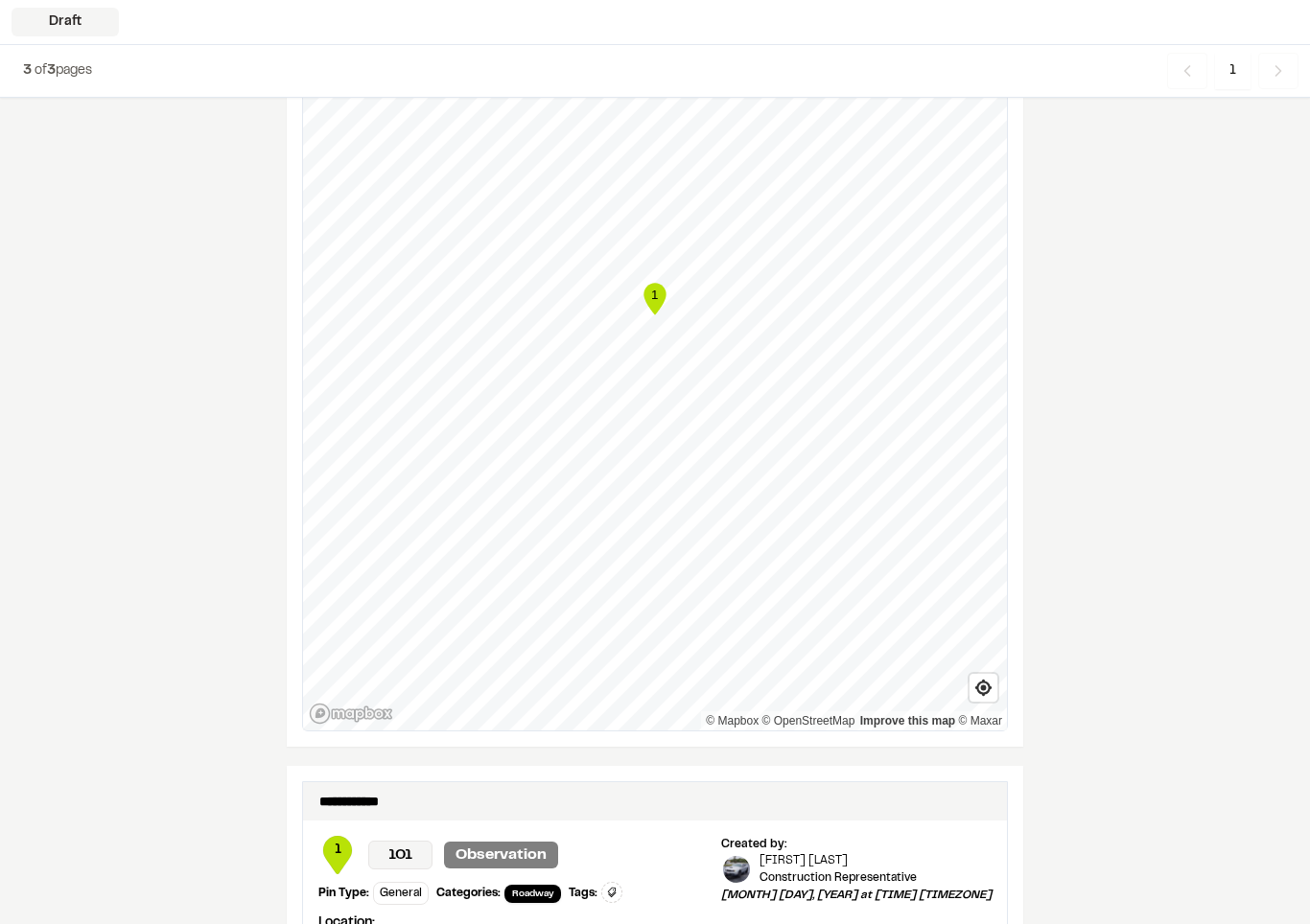 type on "**********" 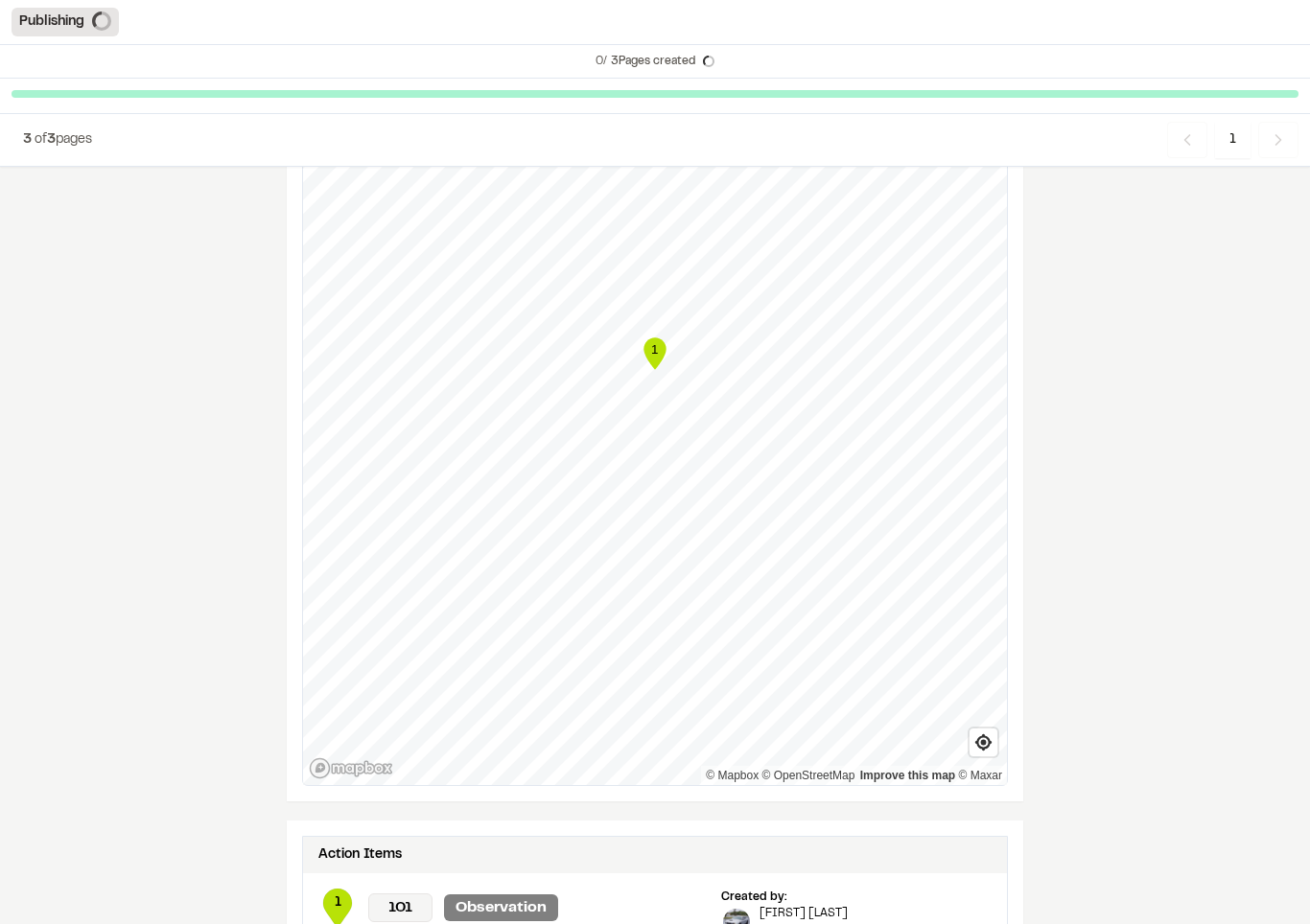 scroll, scrollTop: 1069, scrollLeft: 0, axis: vertical 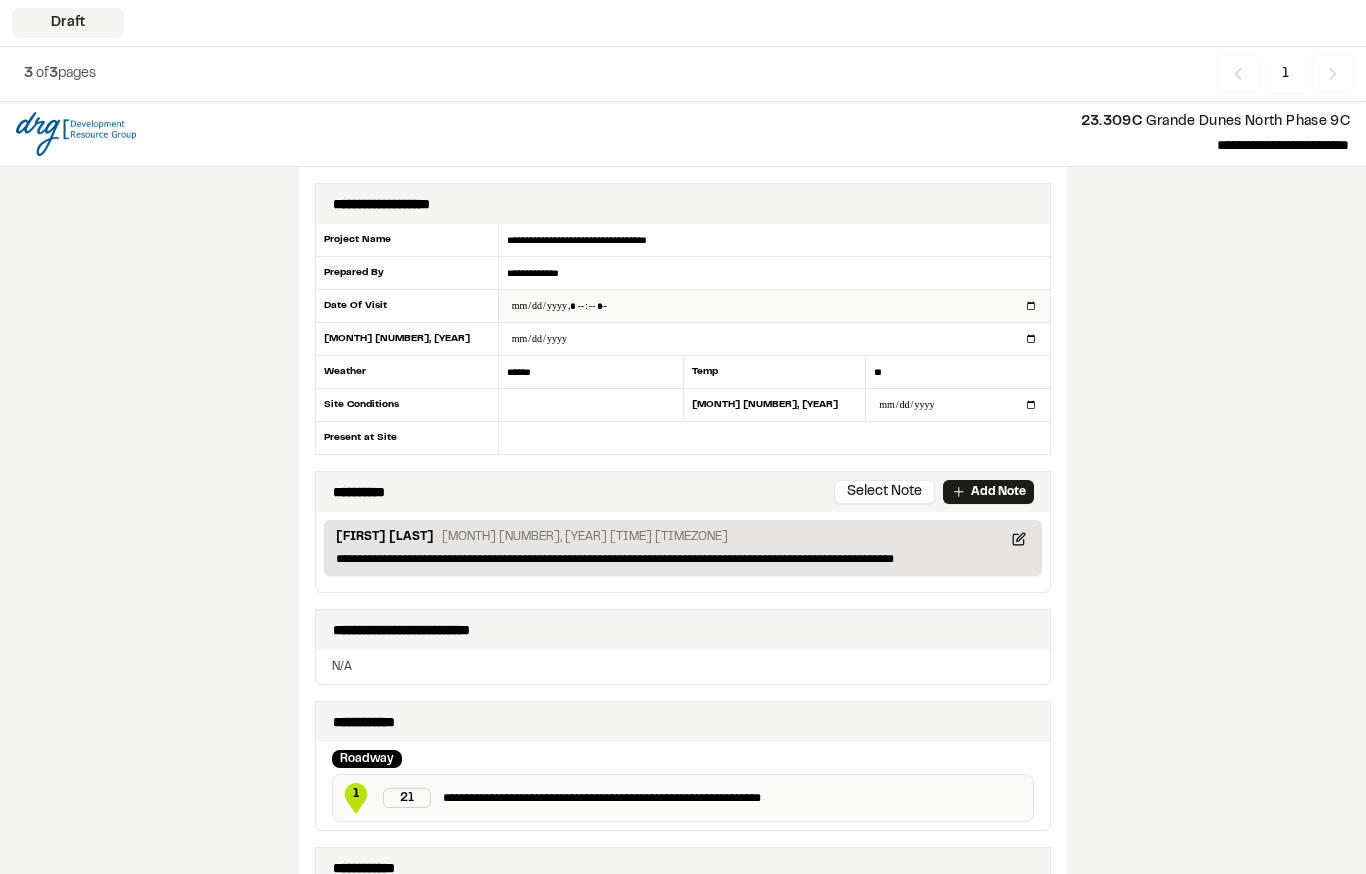 click at bounding box center (774, 306) 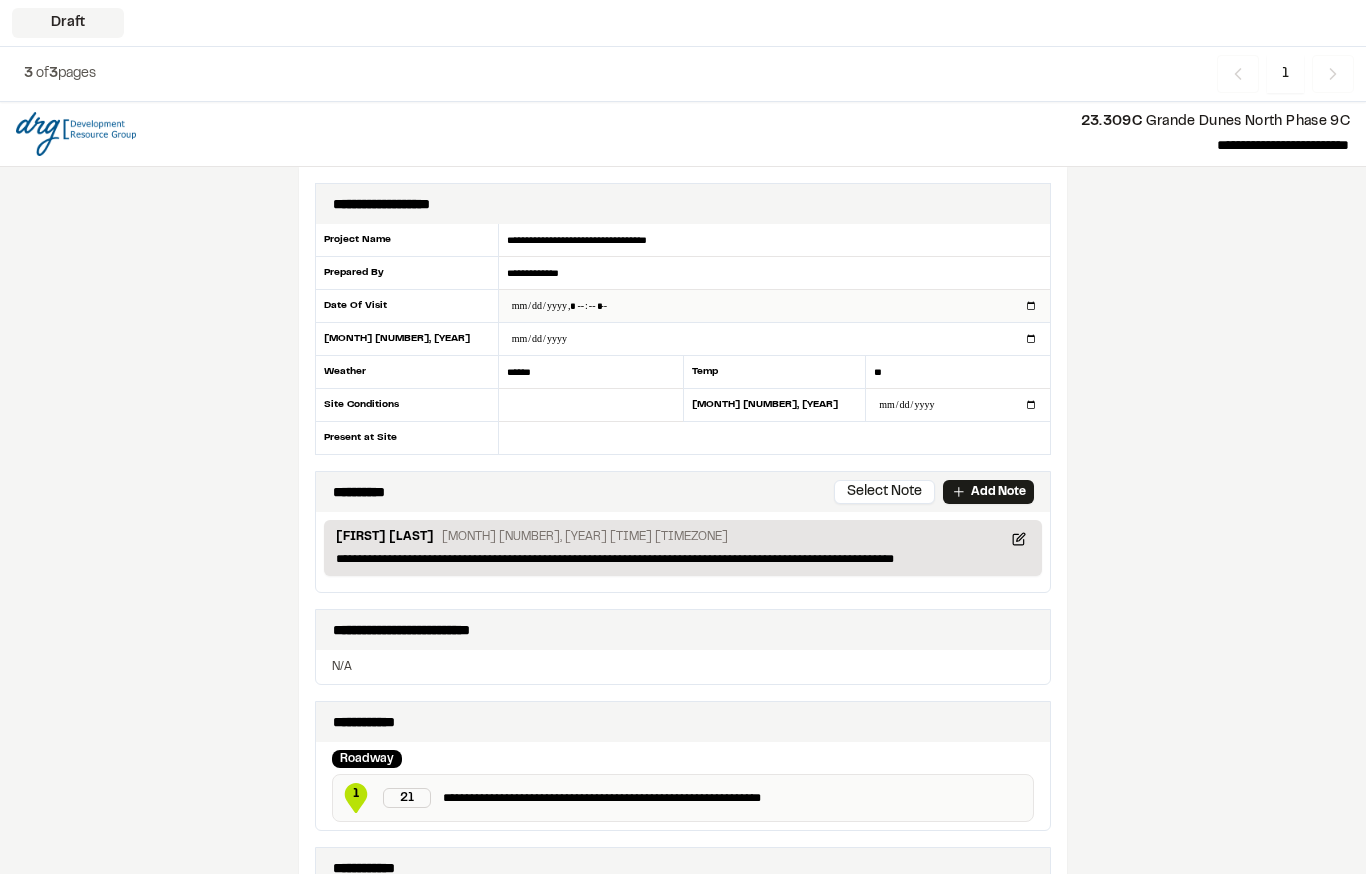 type on "**********" 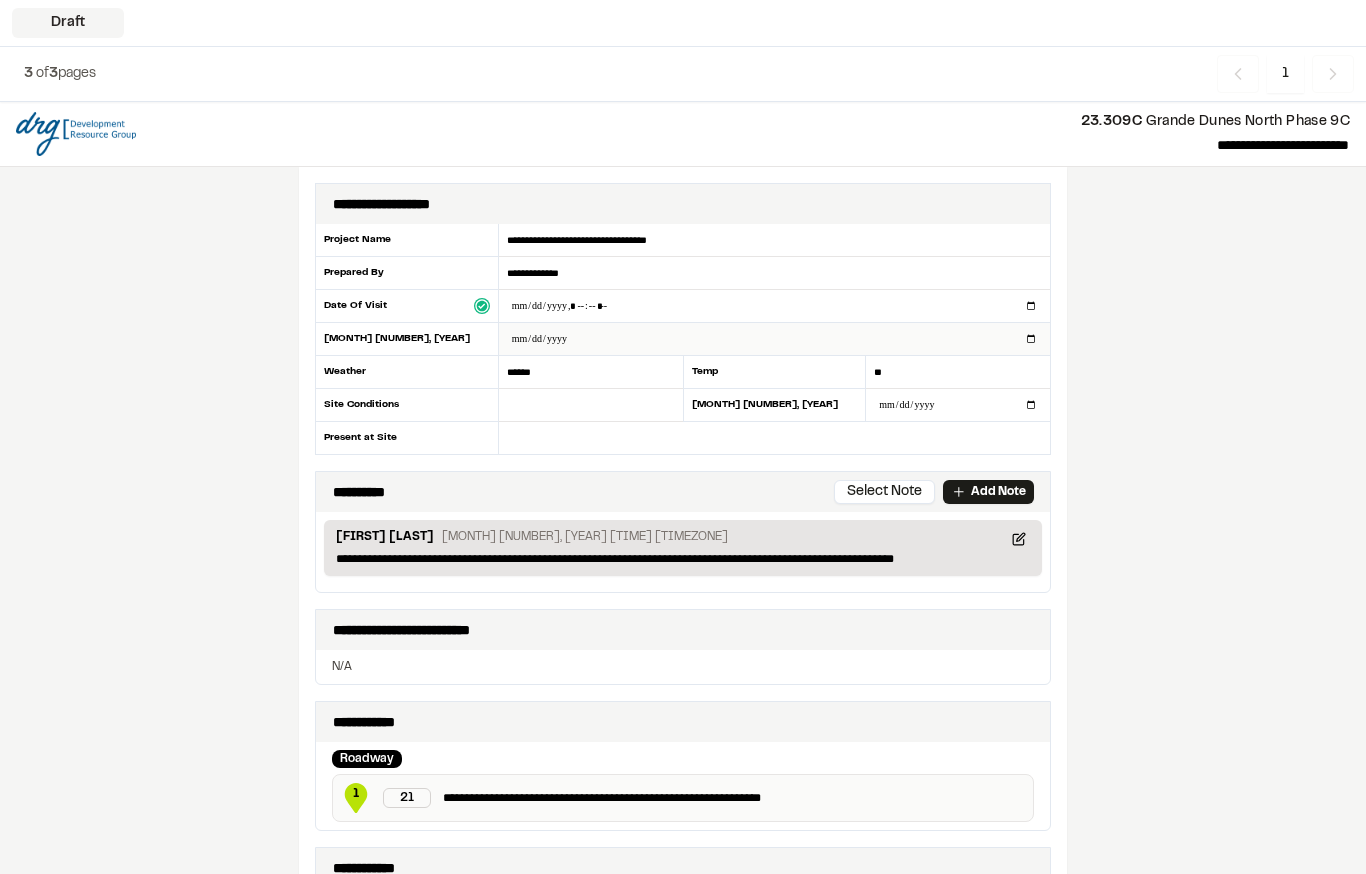 click at bounding box center [774, 339] 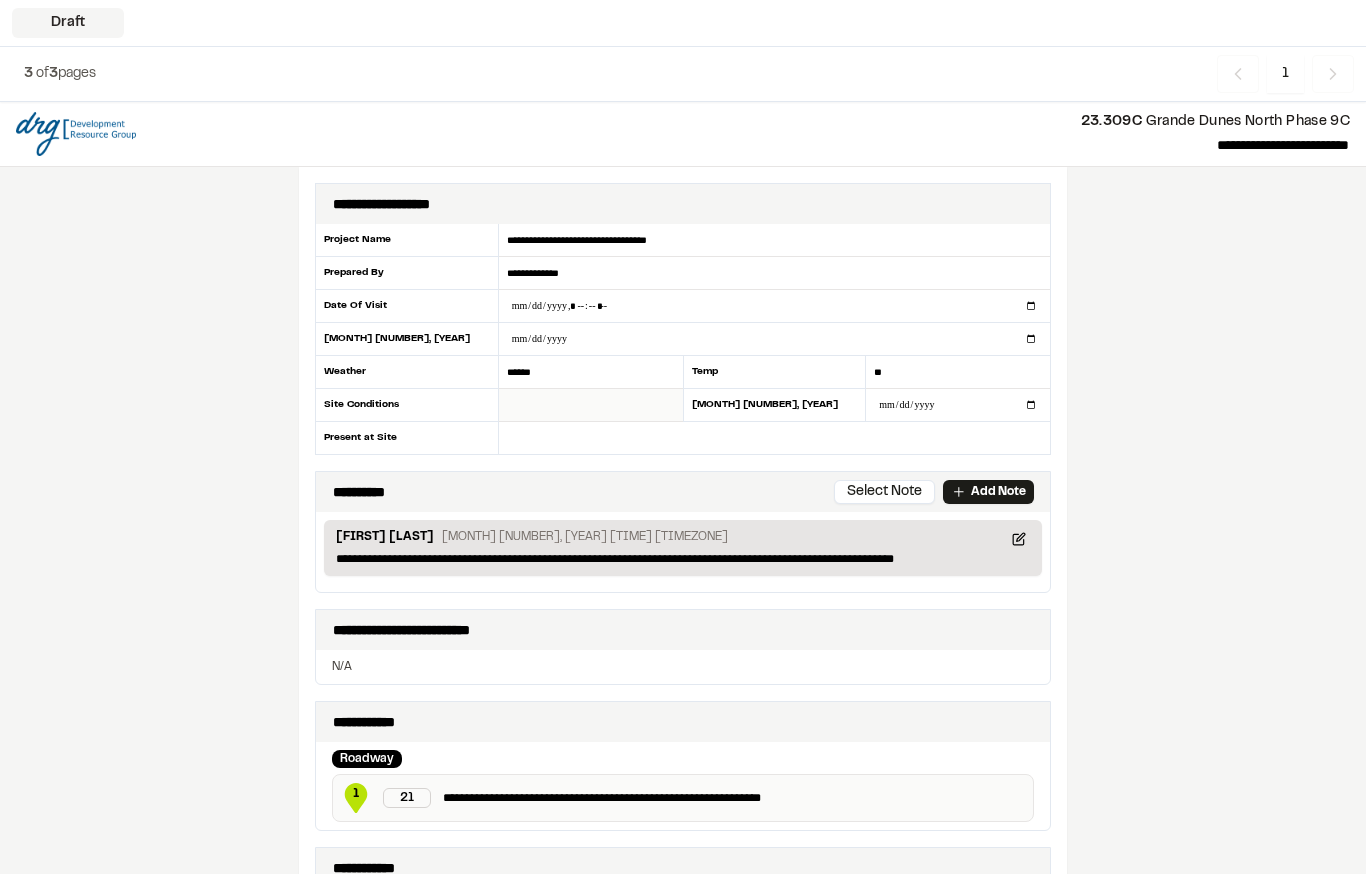 click at bounding box center (591, 405) 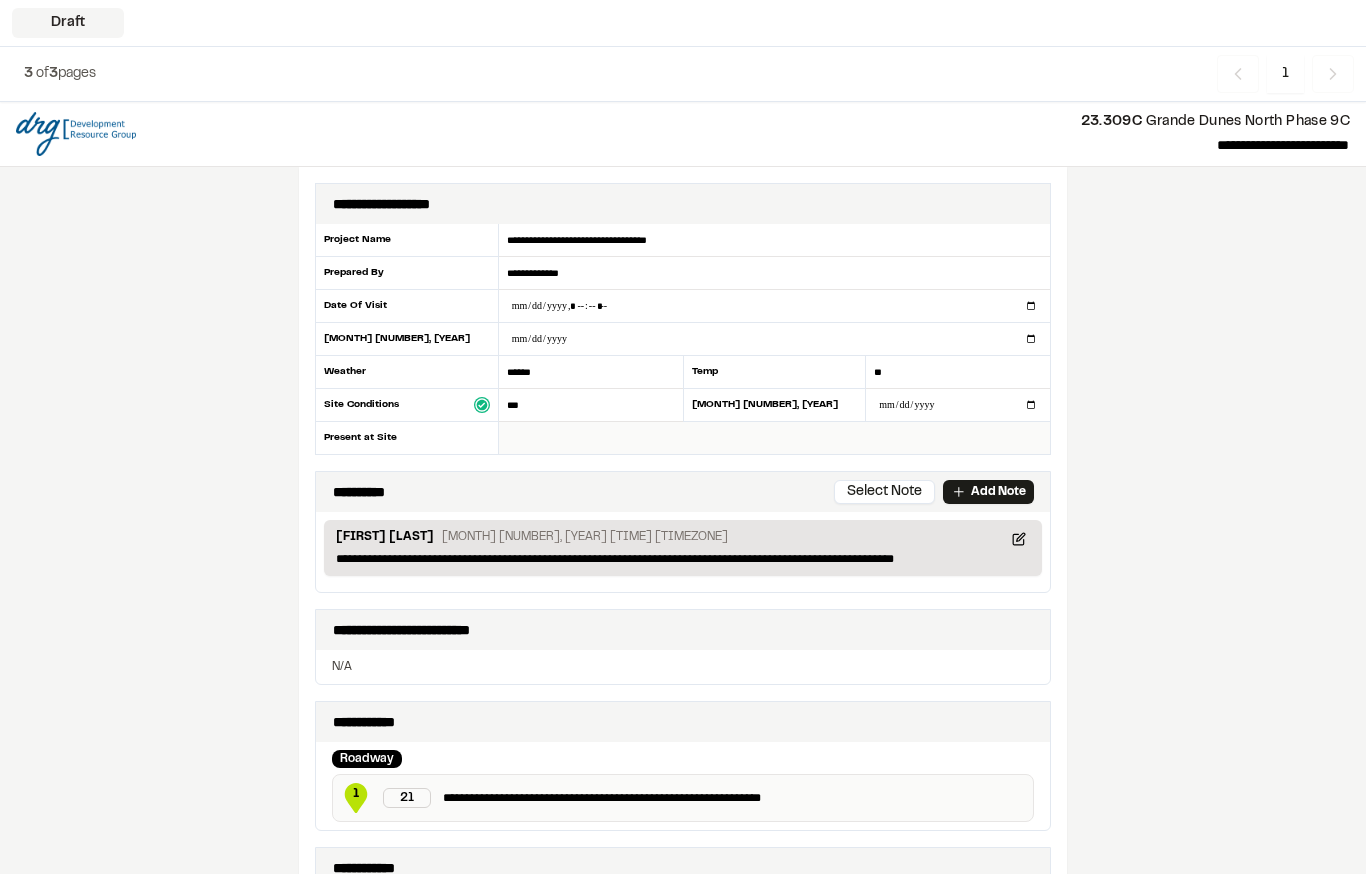 type on "***" 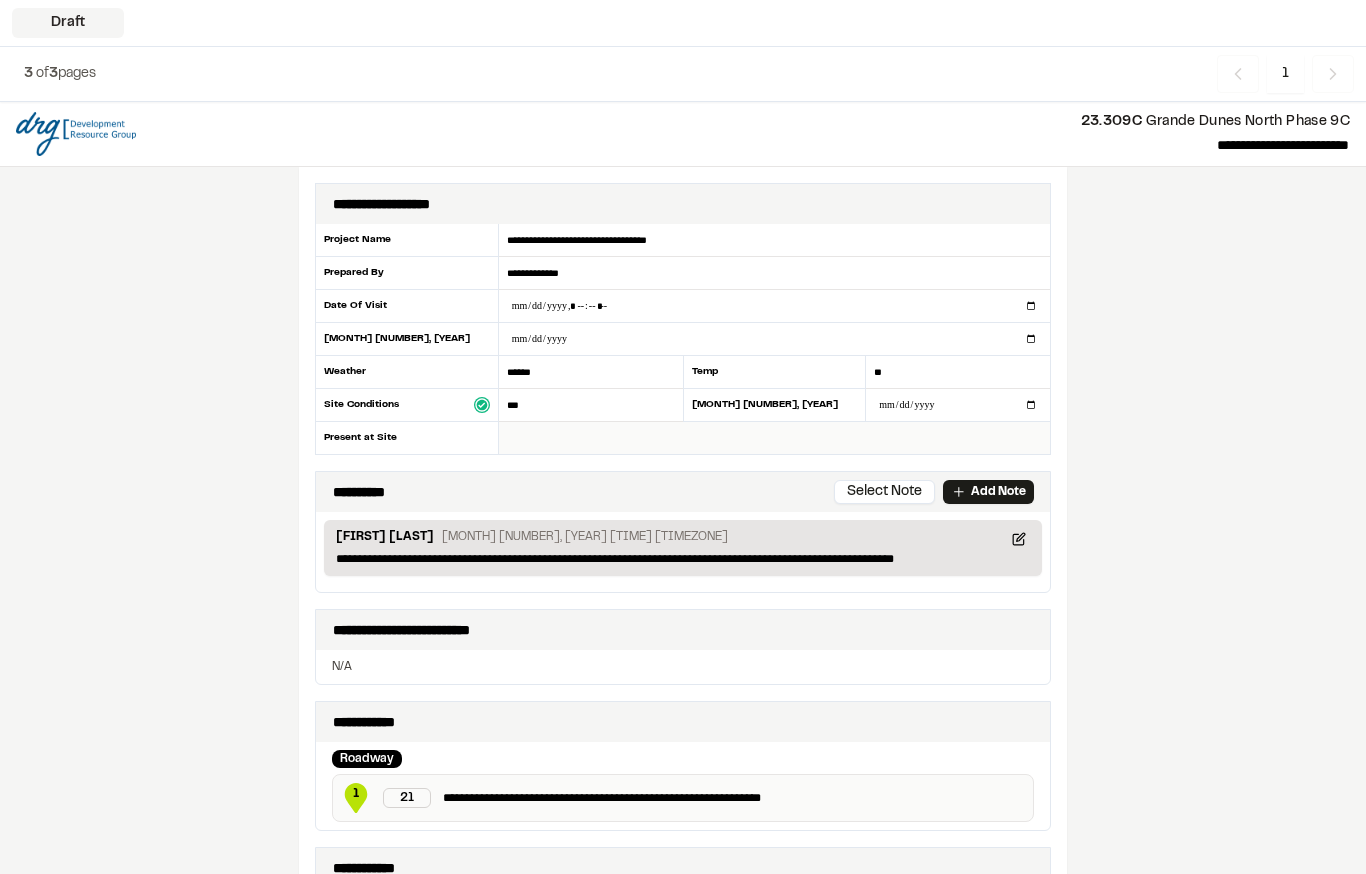 click at bounding box center [774, 438] 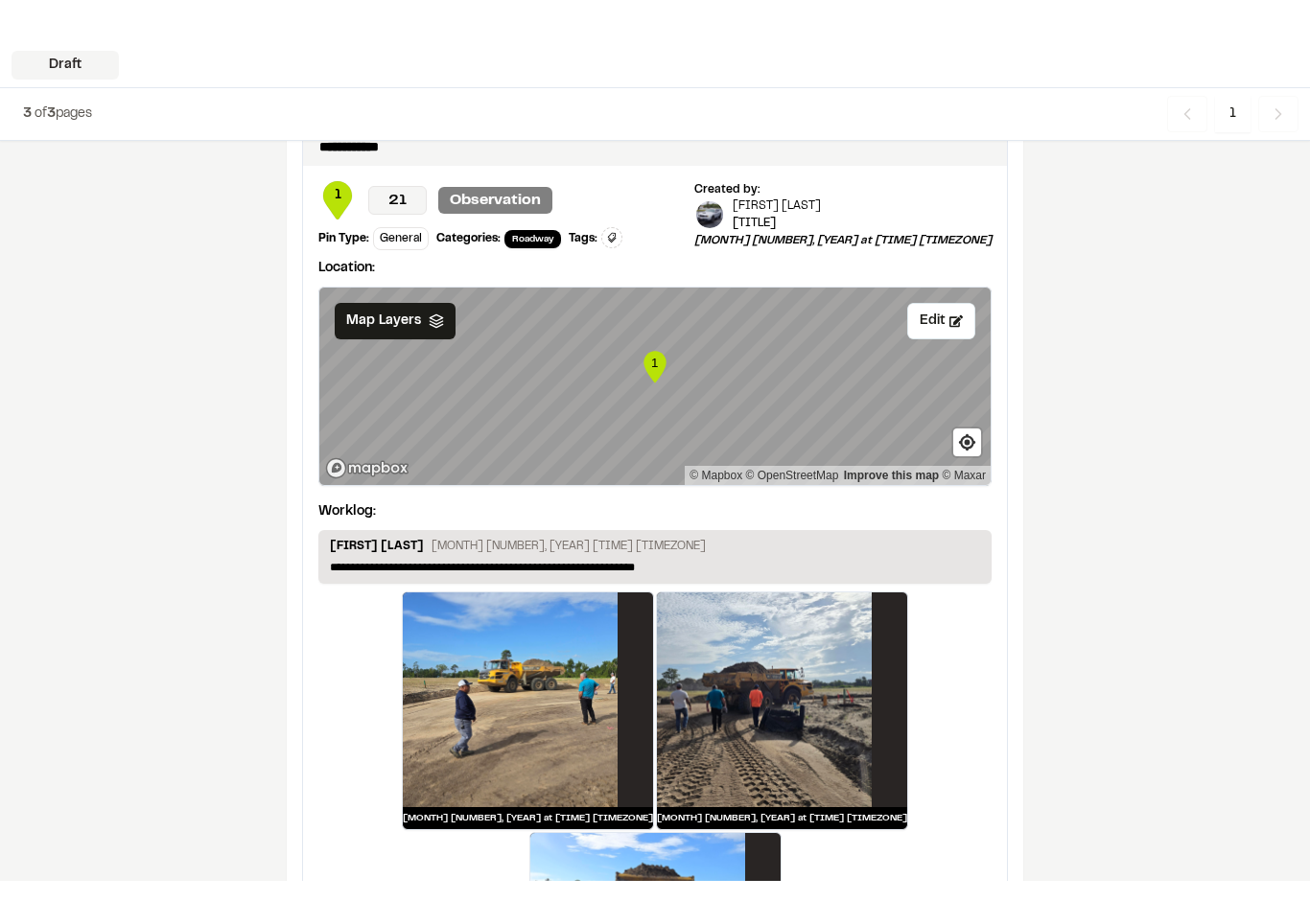 scroll, scrollTop: 1679, scrollLeft: 0, axis: vertical 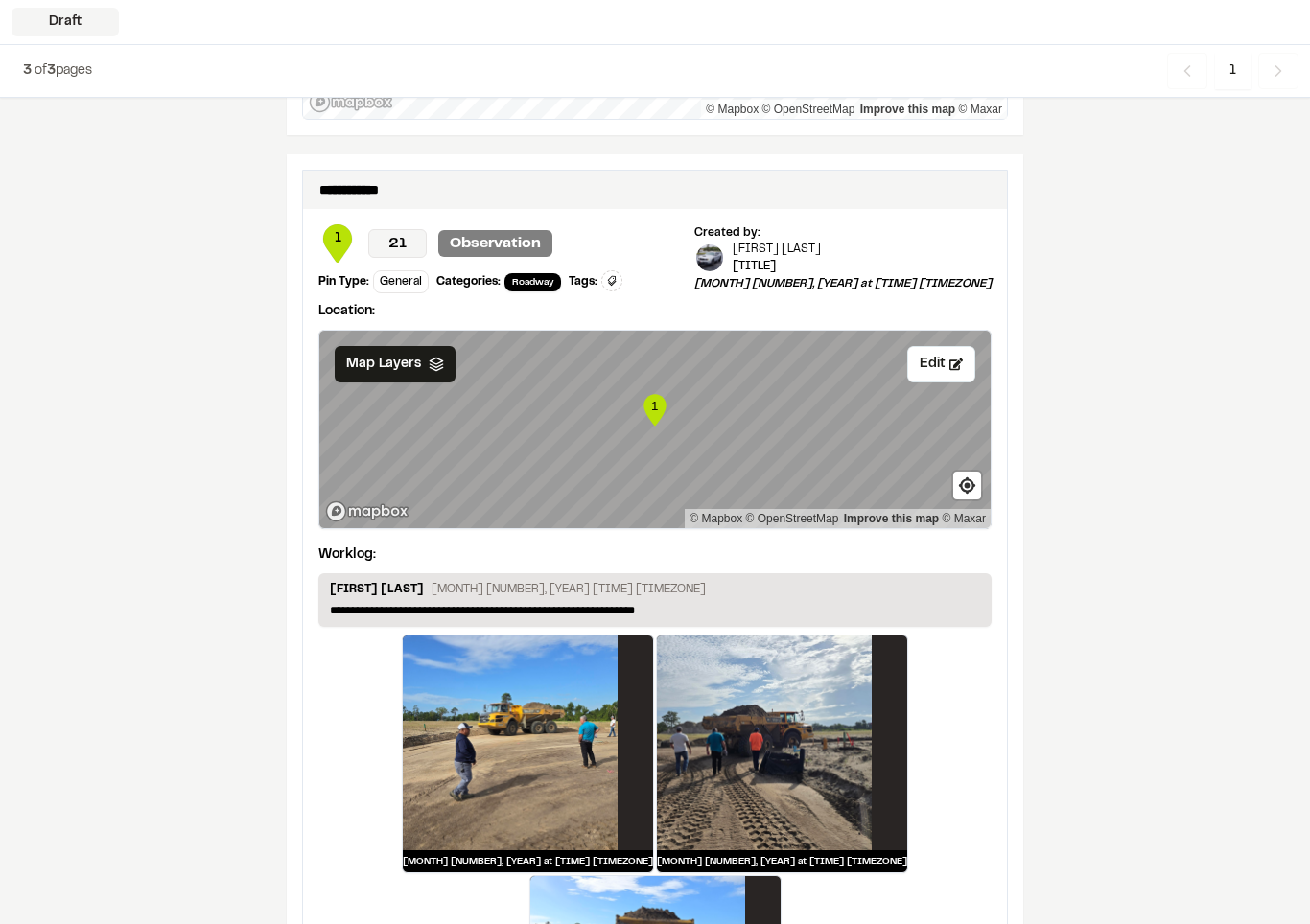 type on "**********" 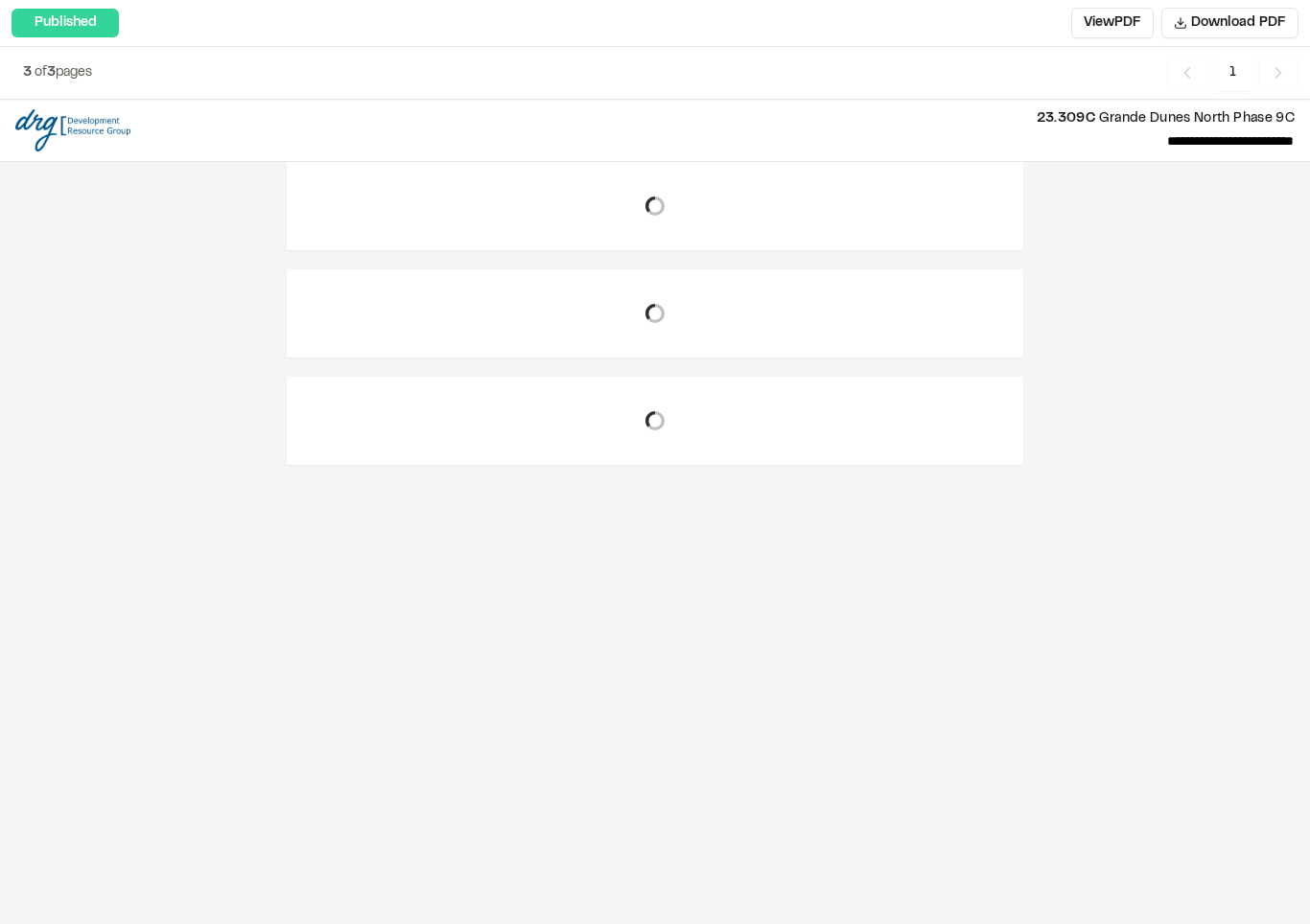 scroll, scrollTop: 0, scrollLeft: 0, axis: both 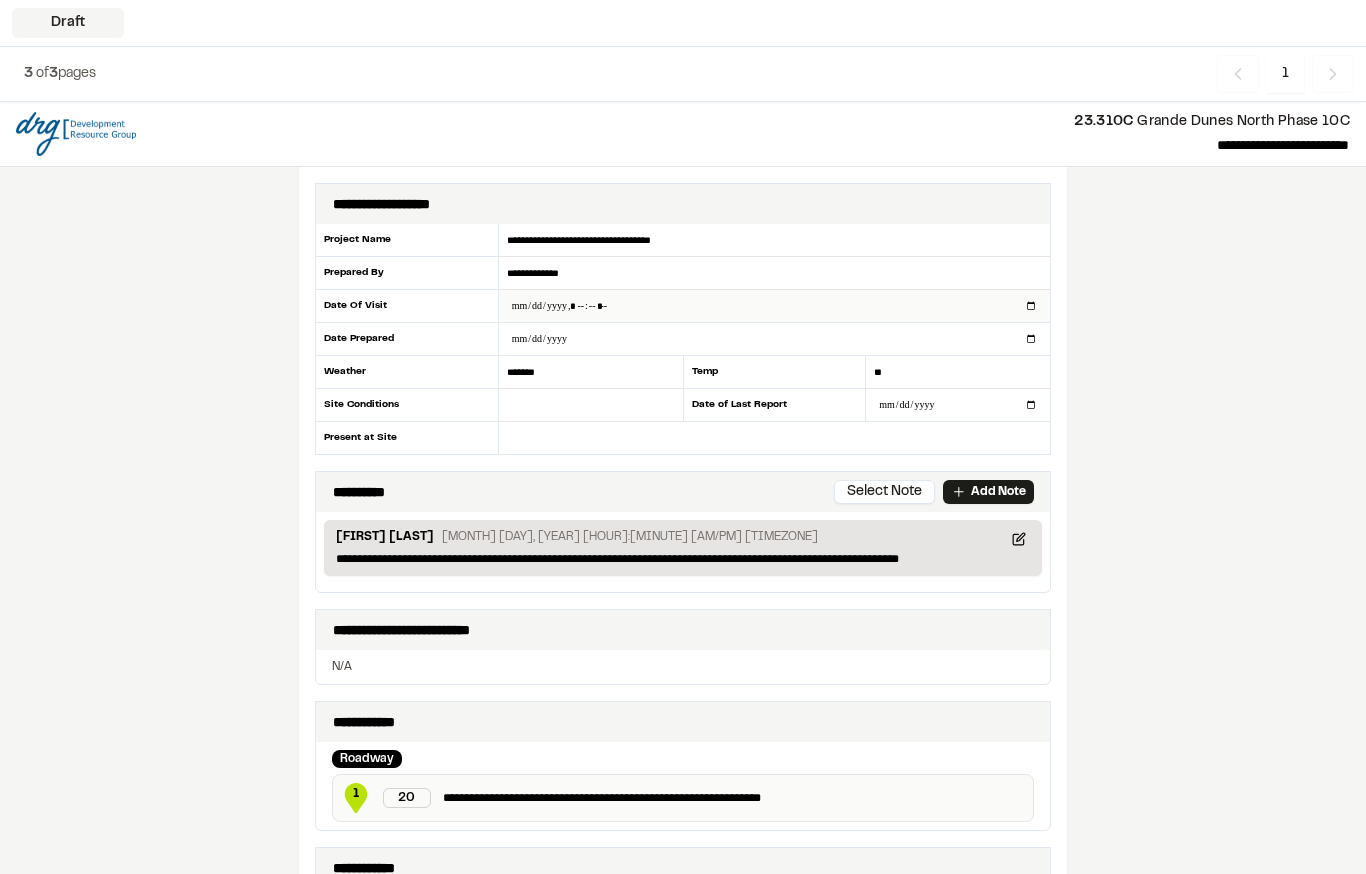 click at bounding box center (774, 306) 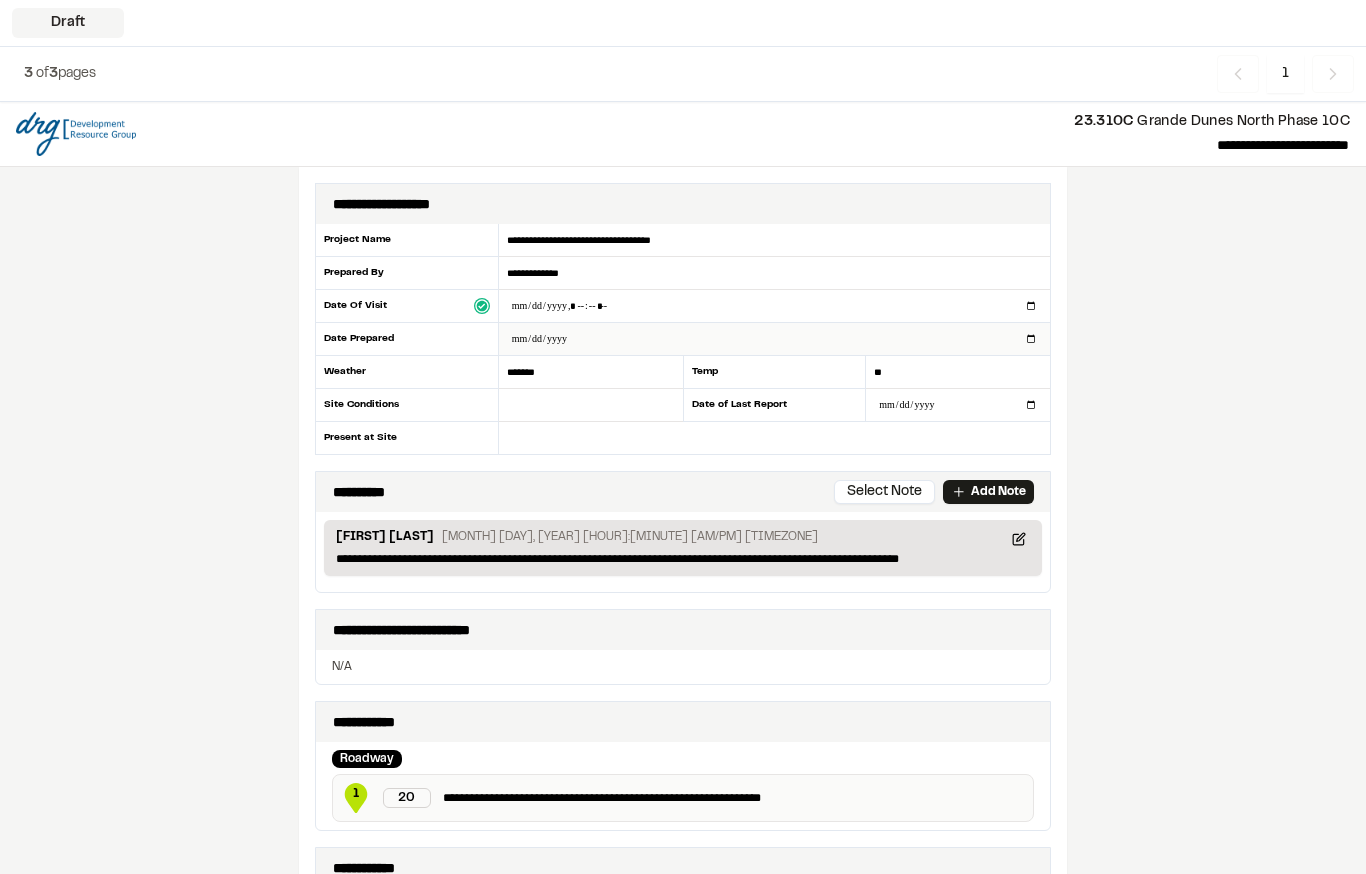 click at bounding box center [774, 339] 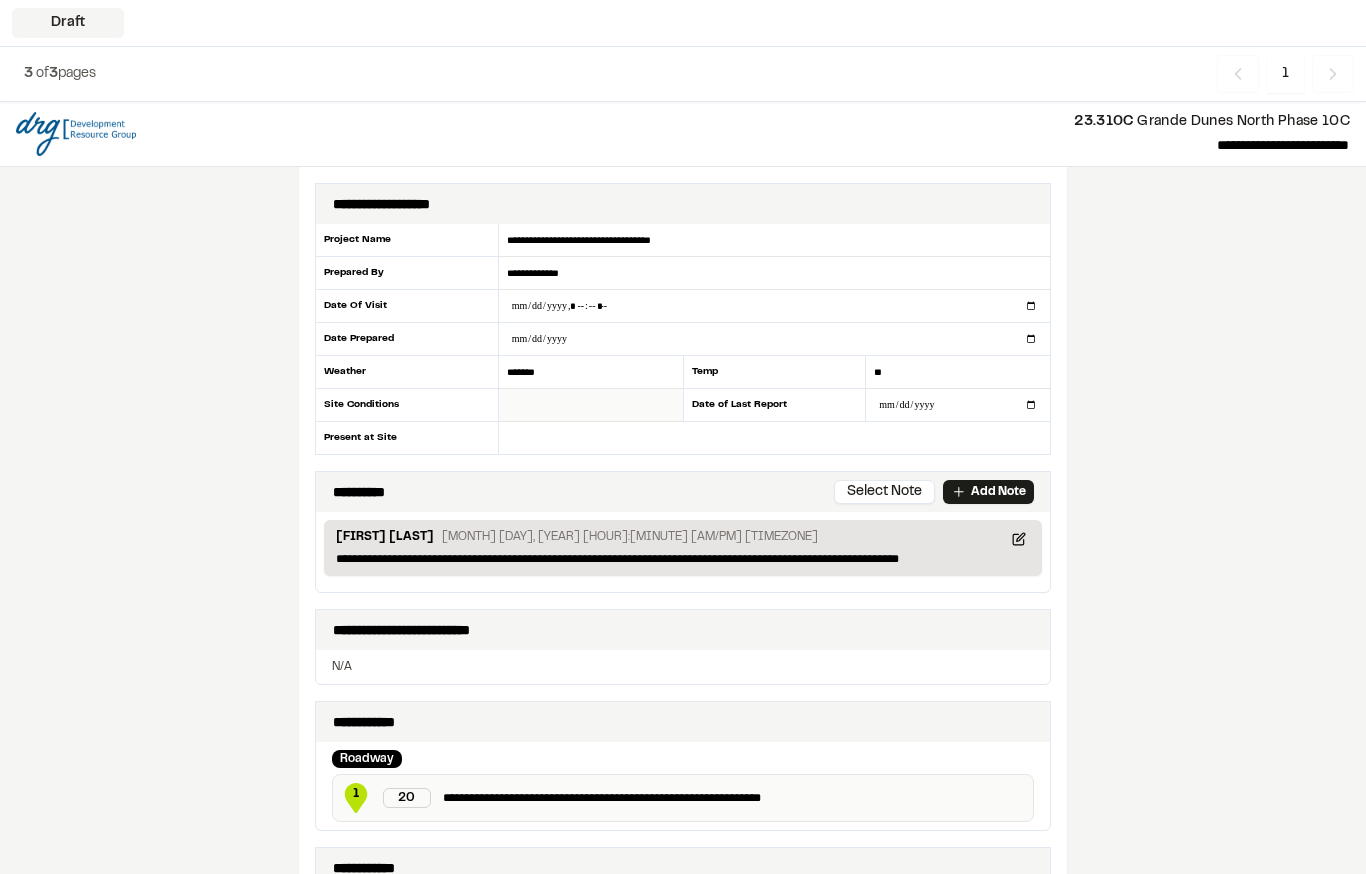 click at bounding box center [591, 405] 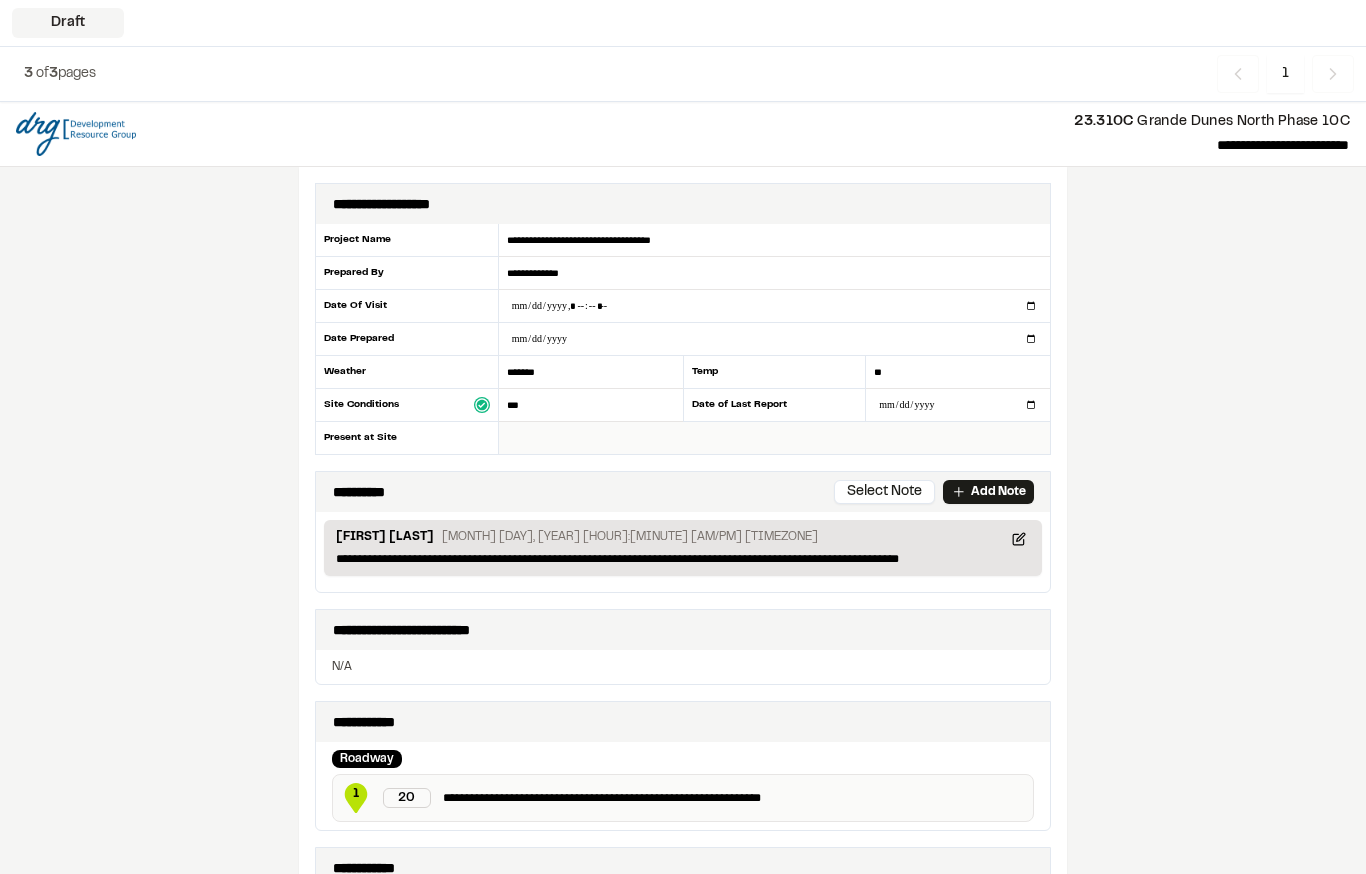 type on "***" 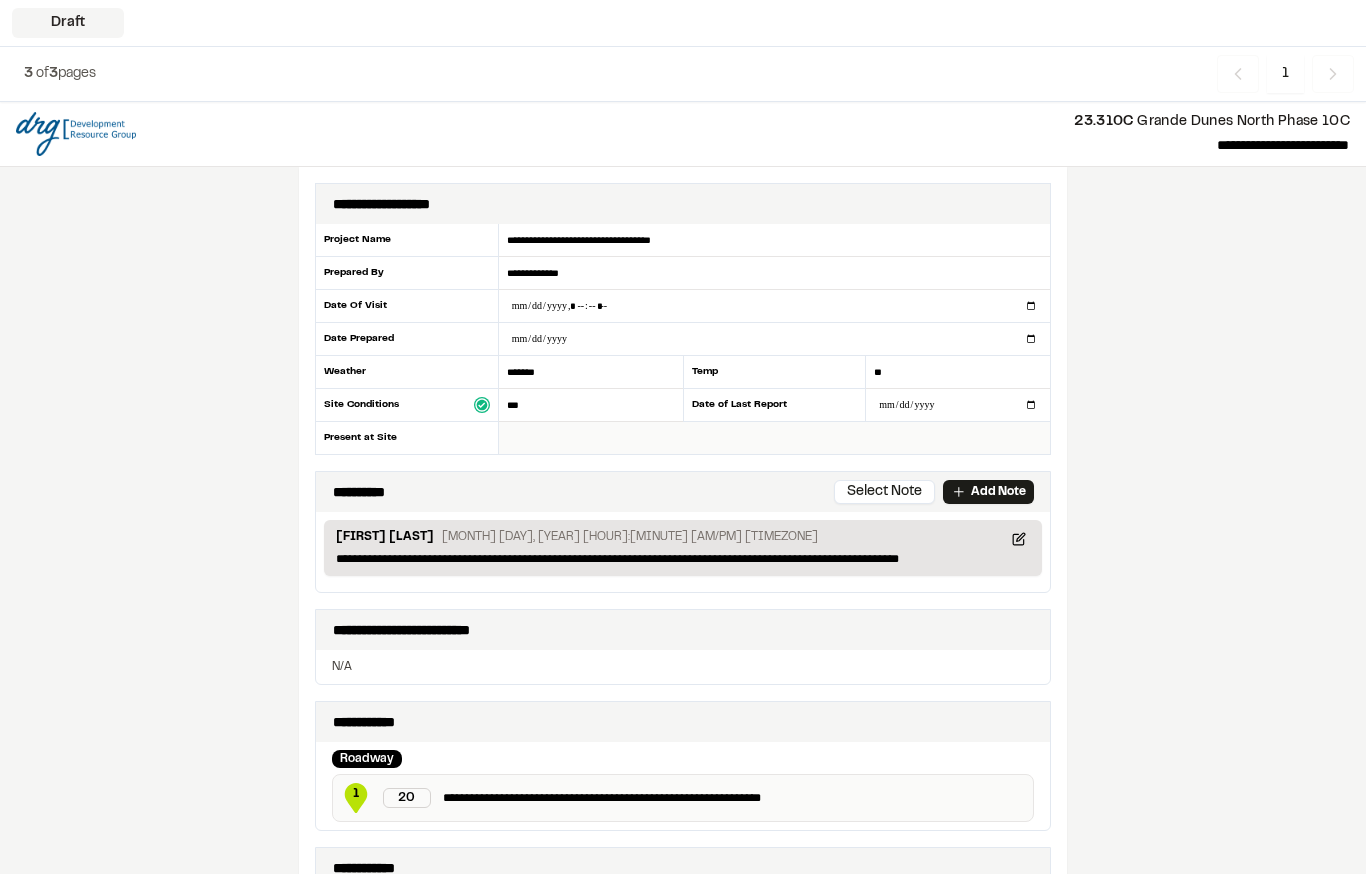 click at bounding box center [774, 438] 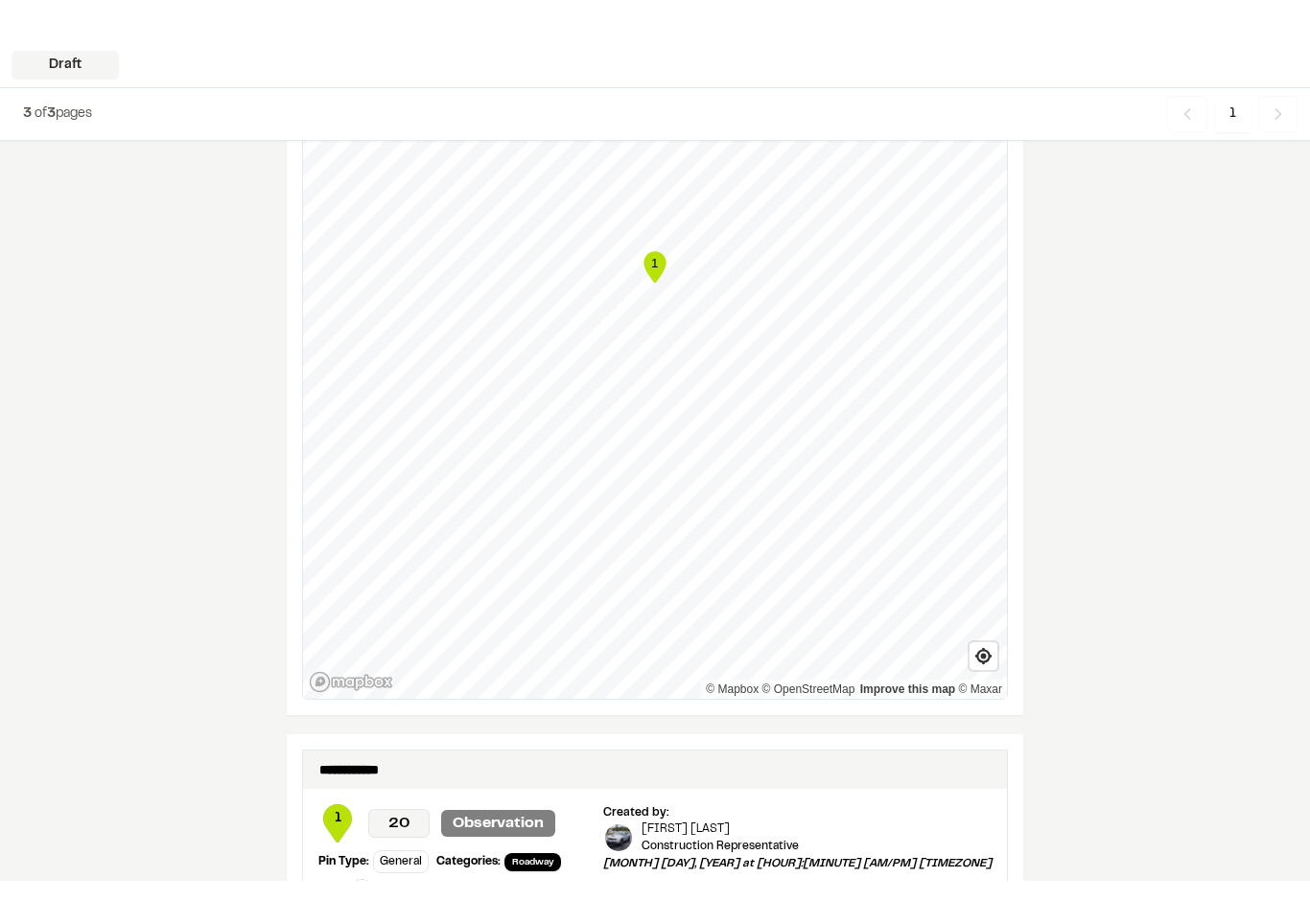 scroll, scrollTop: 1143, scrollLeft: 0, axis: vertical 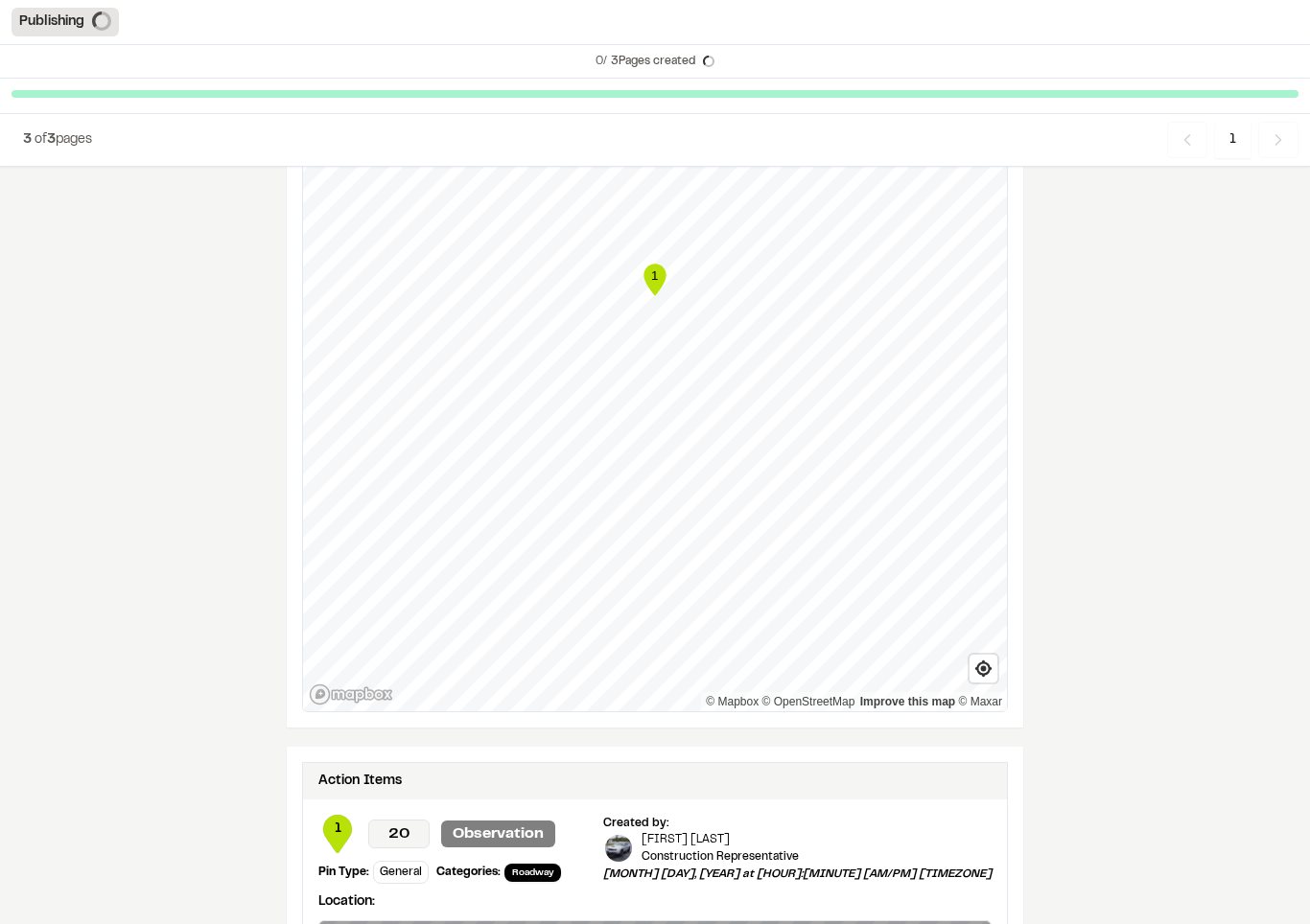 type on "**********" 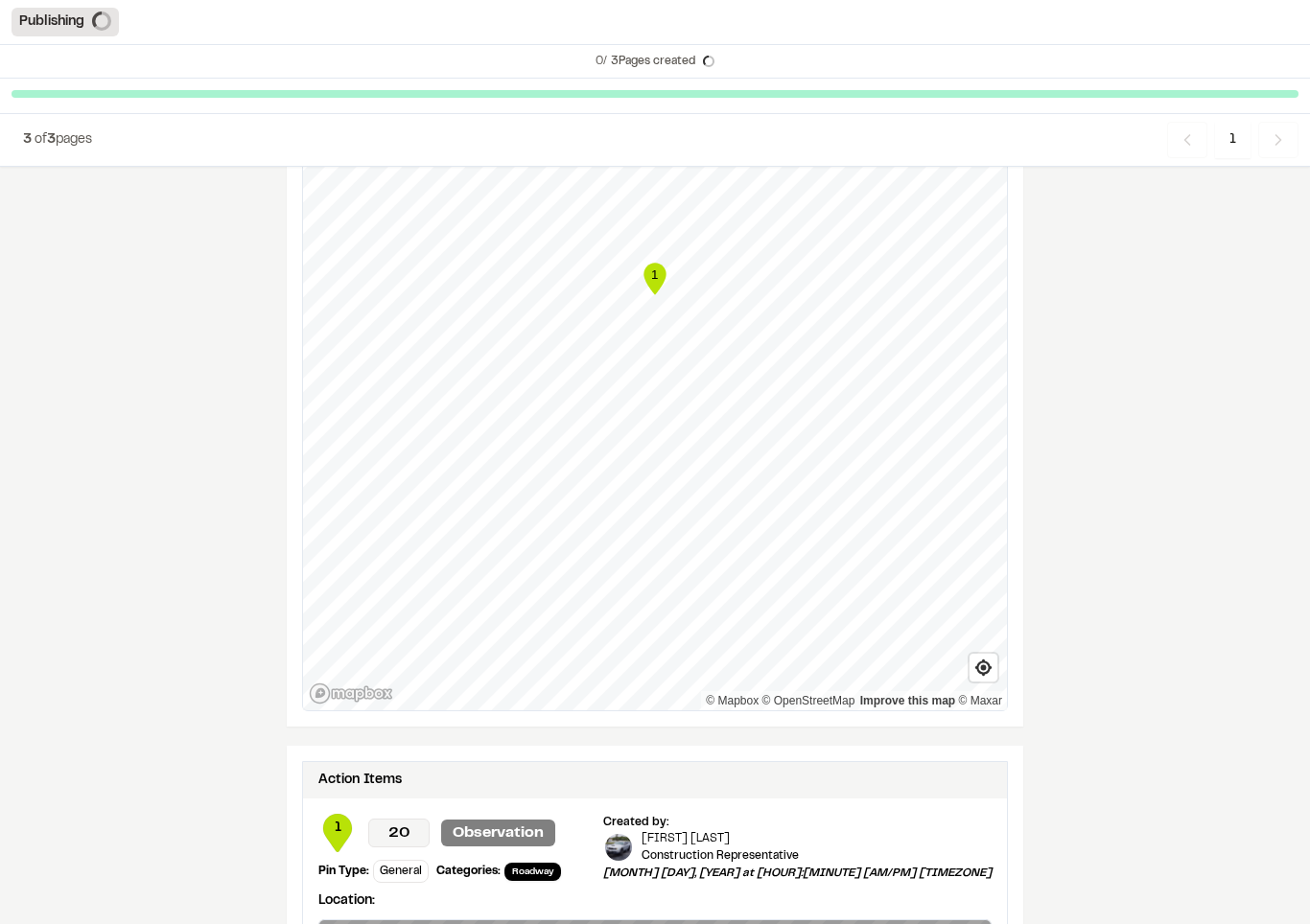 scroll, scrollTop: 1143, scrollLeft: 0, axis: vertical 